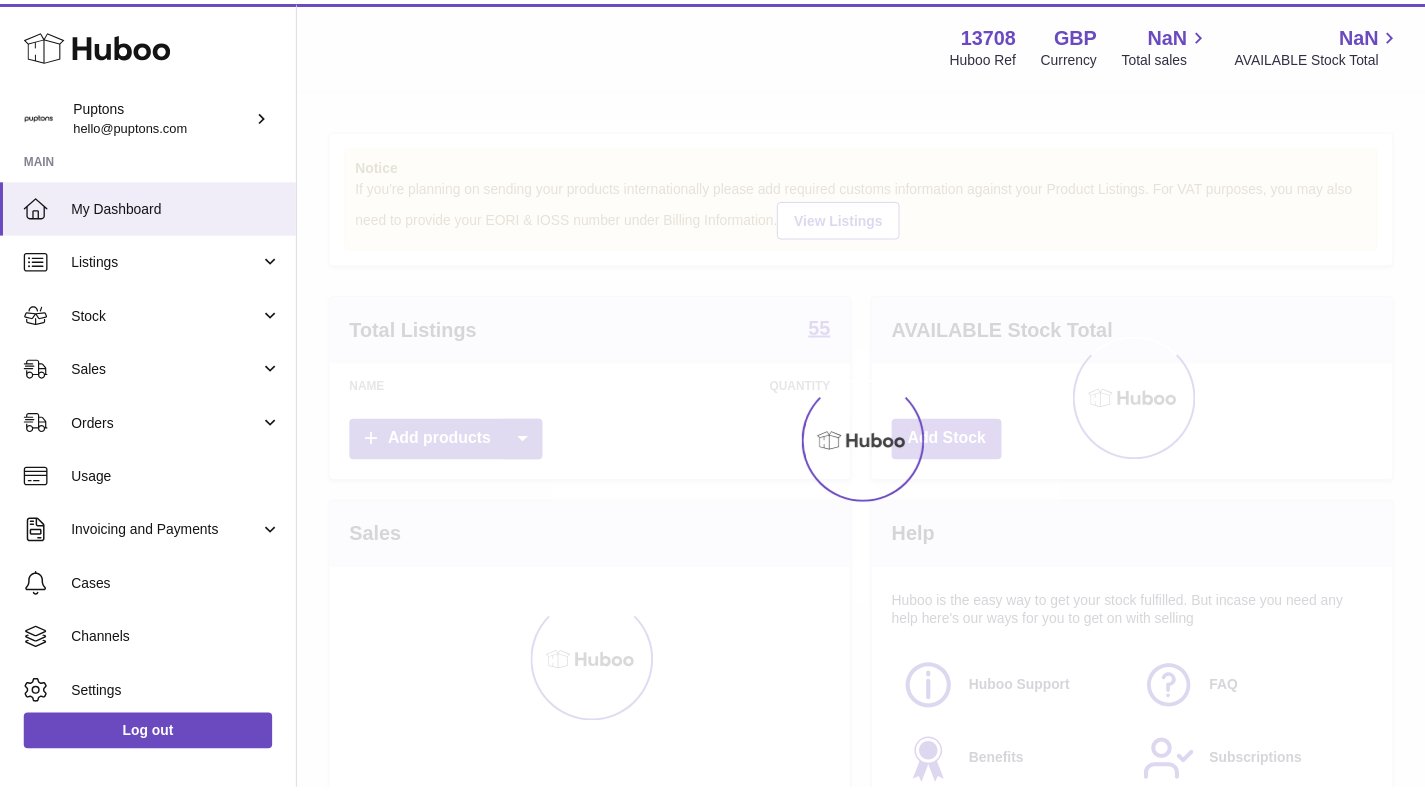 scroll, scrollTop: 0, scrollLeft: 0, axis: both 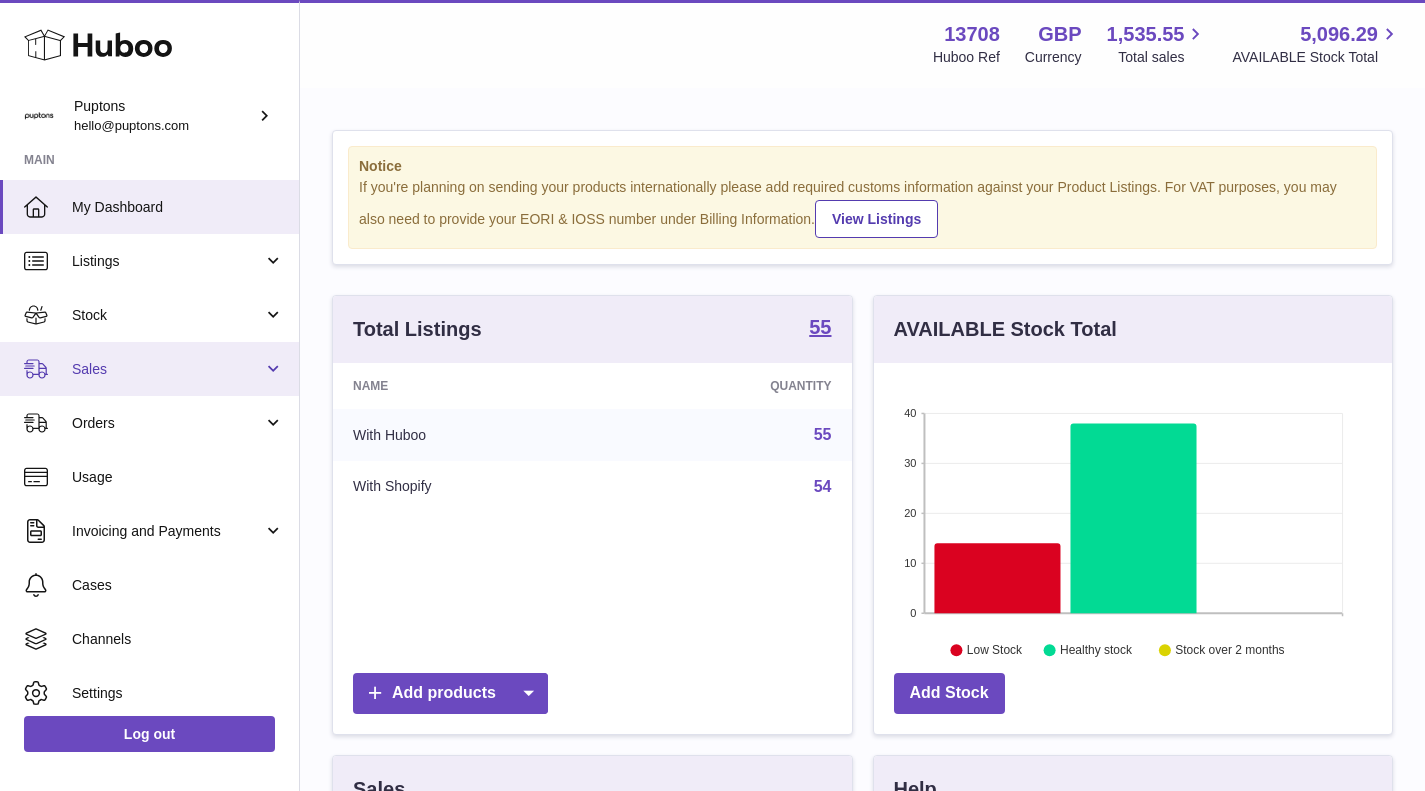 click on "Sales" at bounding box center [167, 369] 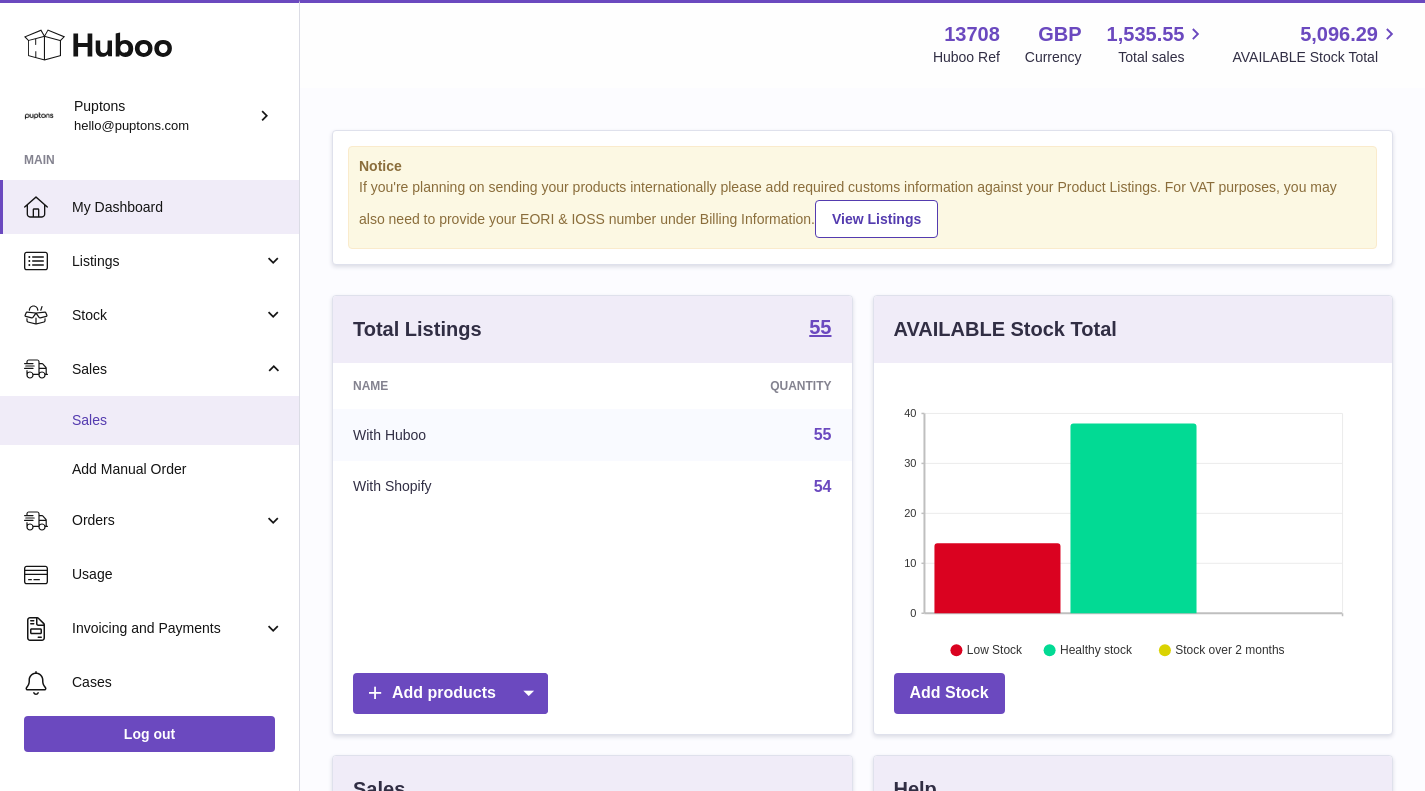 click on "Sales" at bounding box center [178, 420] 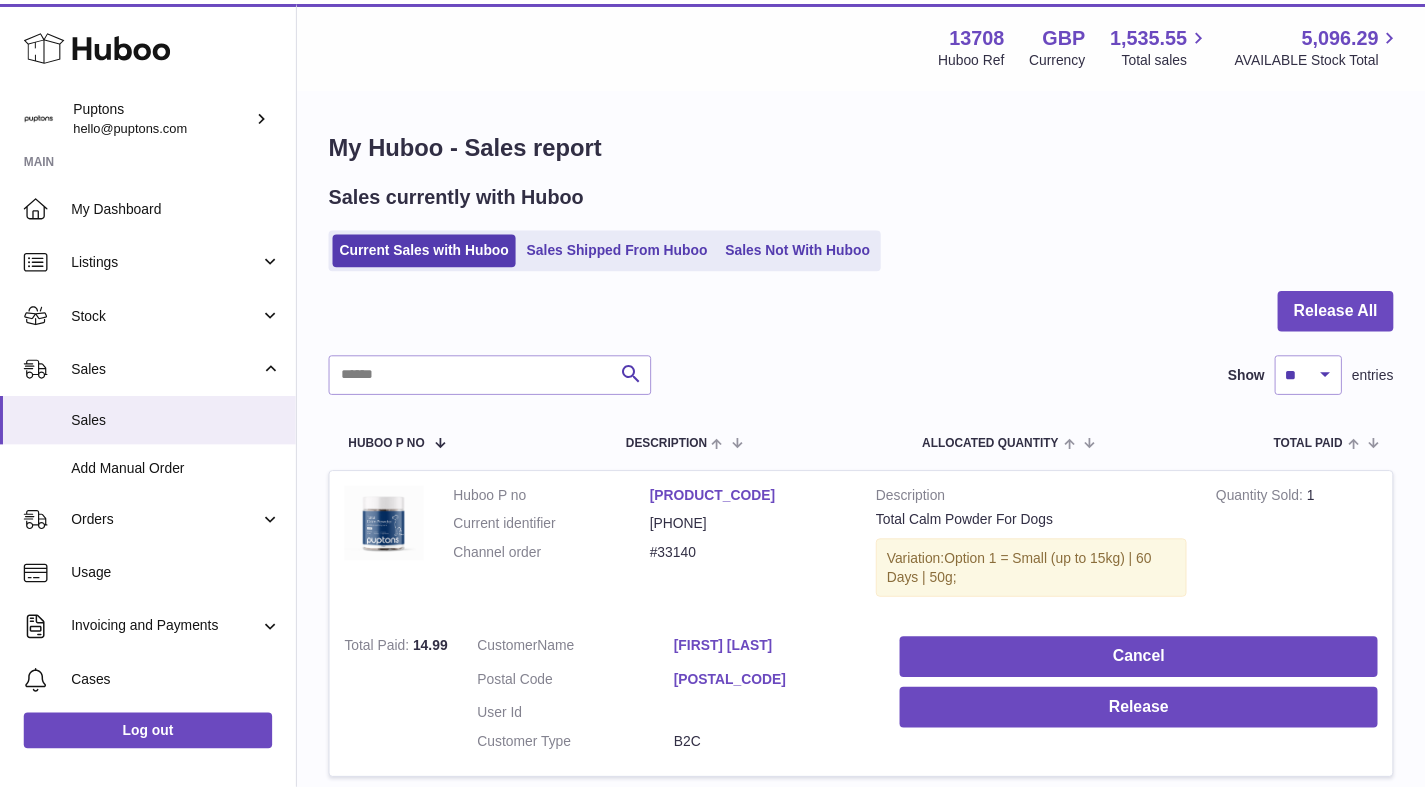 scroll, scrollTop: 0, scrollLeft: 0, axis: both 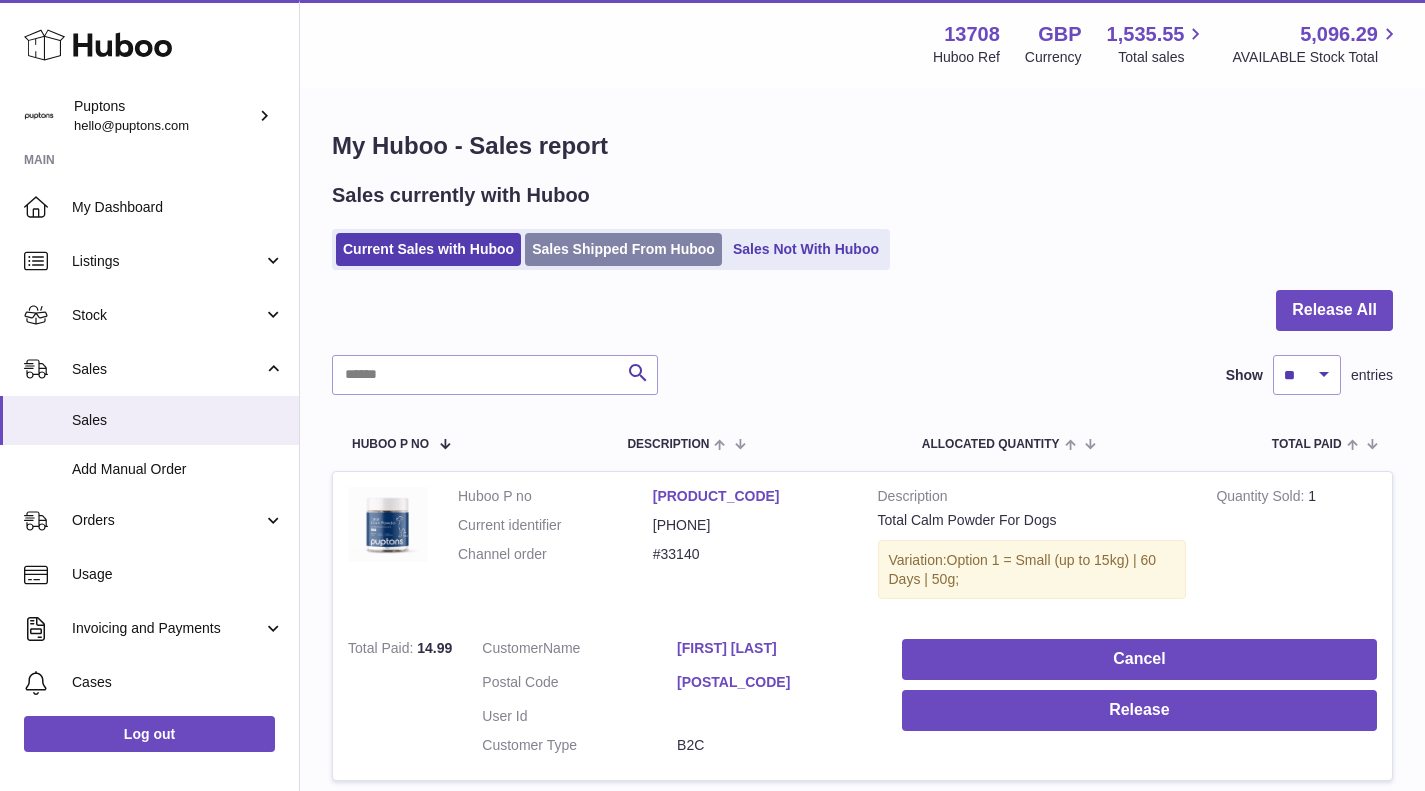 click on "Sales Shipped From Huboo" at bounding box center (623, 249) 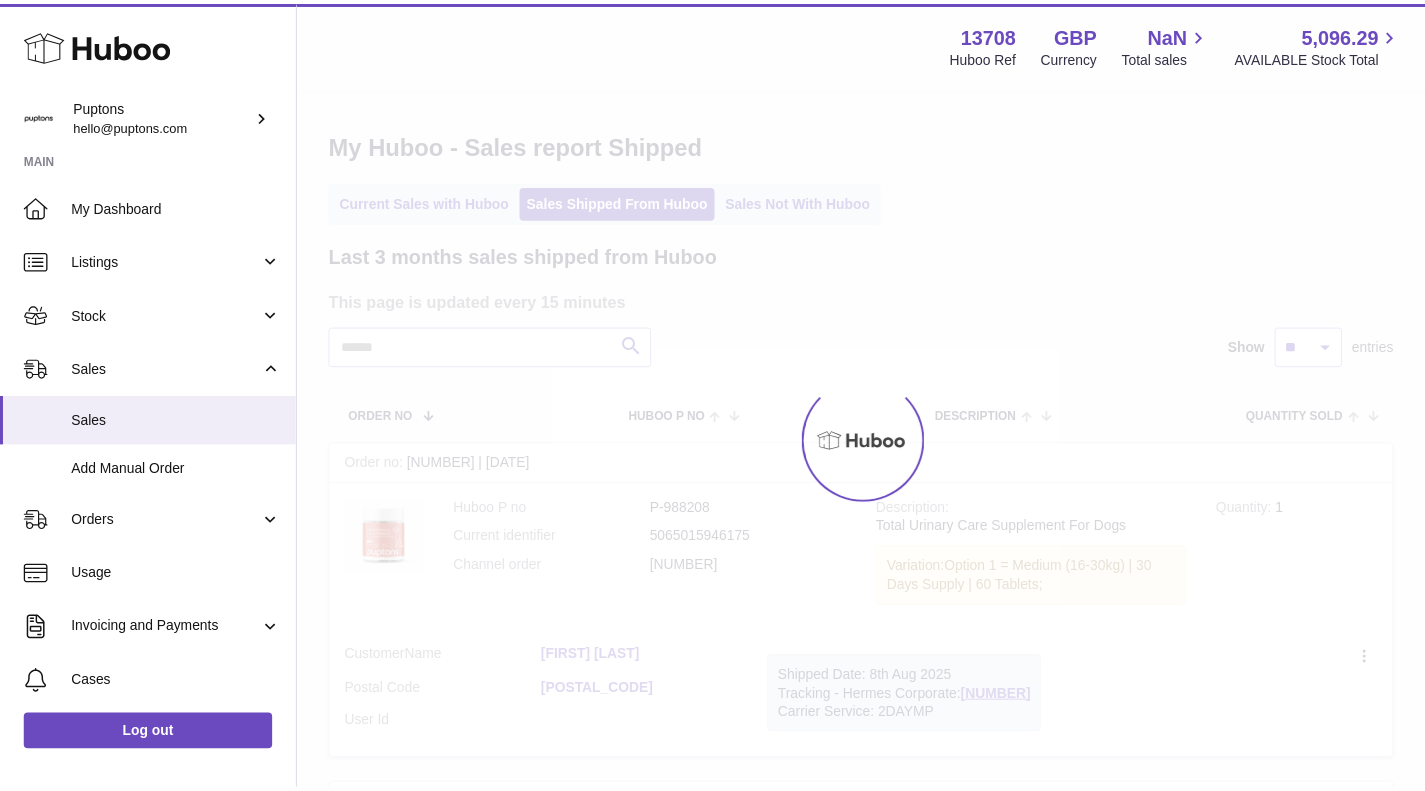 scroll, scrollTop: 0, scrollLeft: 0, axis: both 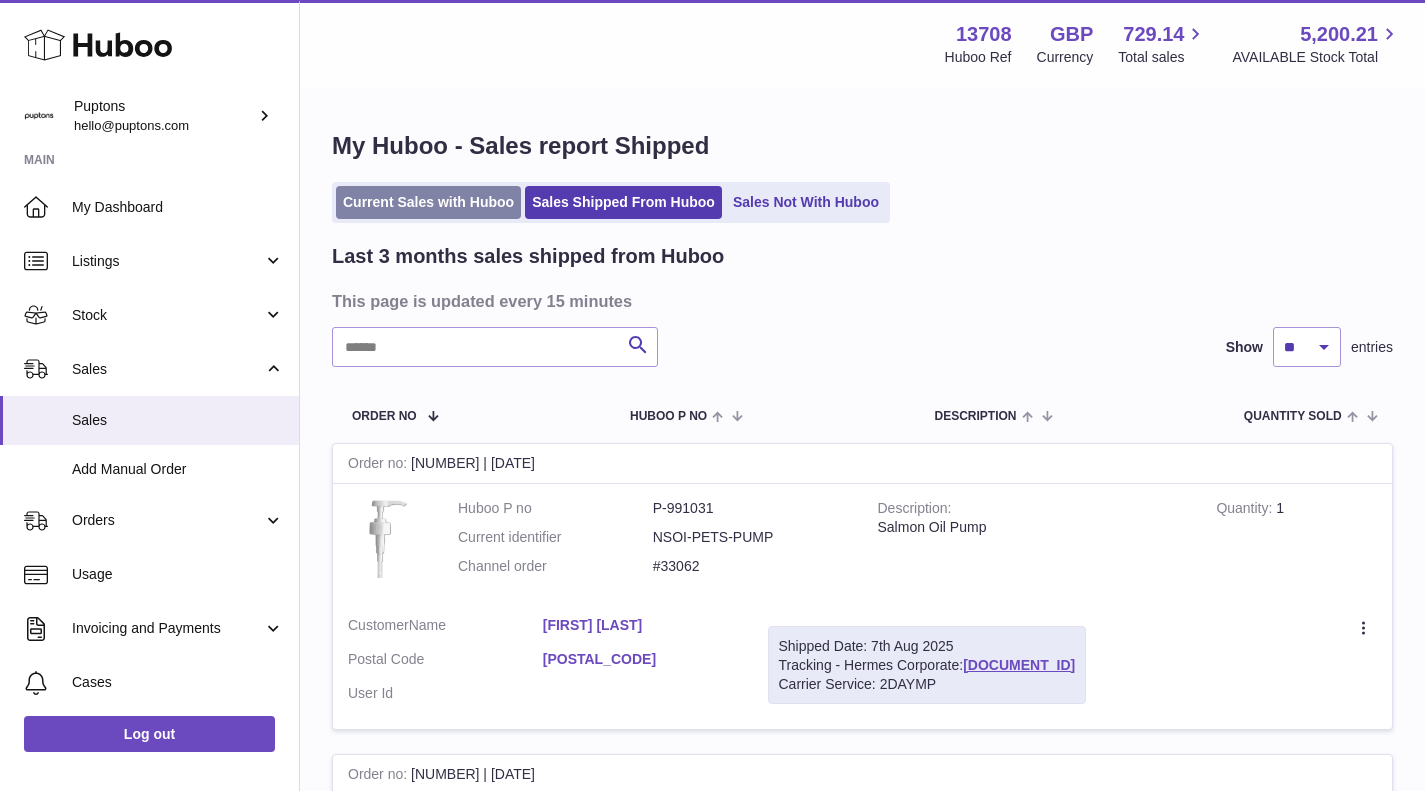 click on "Current Sales with Huboo" at bounding box center [428, 202] 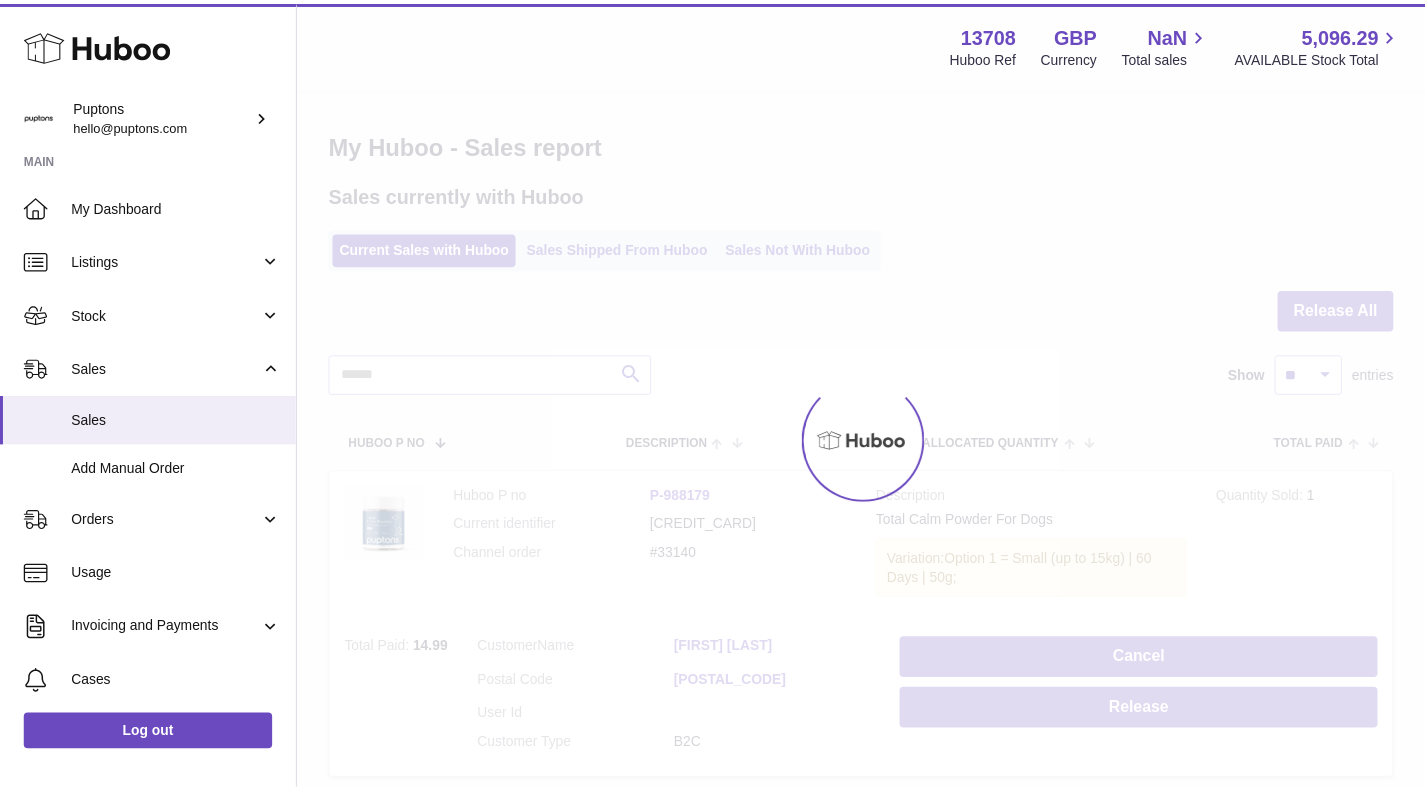 scroll, scrollTop: 0, scrollLeft: 0, axis: both 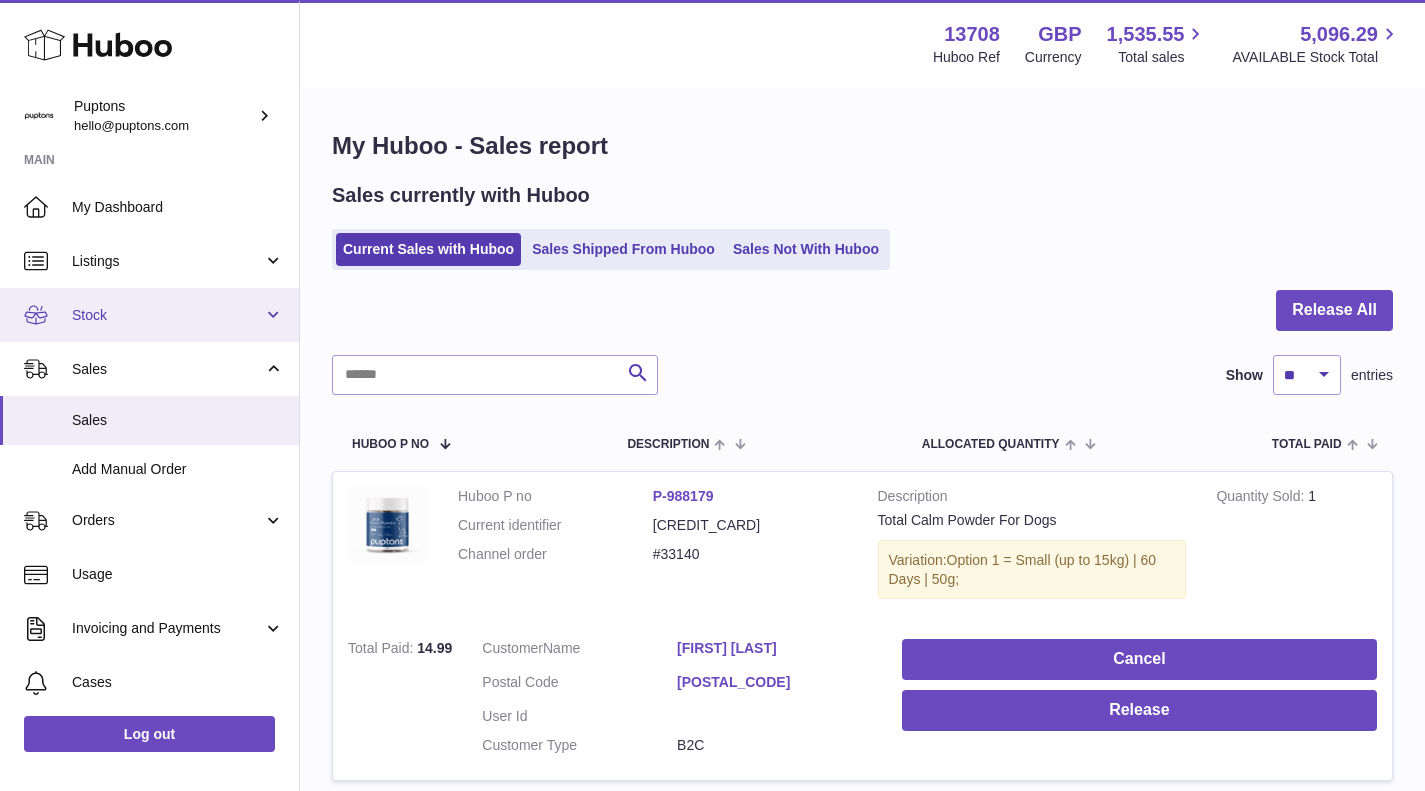 click on "Stock" at bounding box center (149, 315) 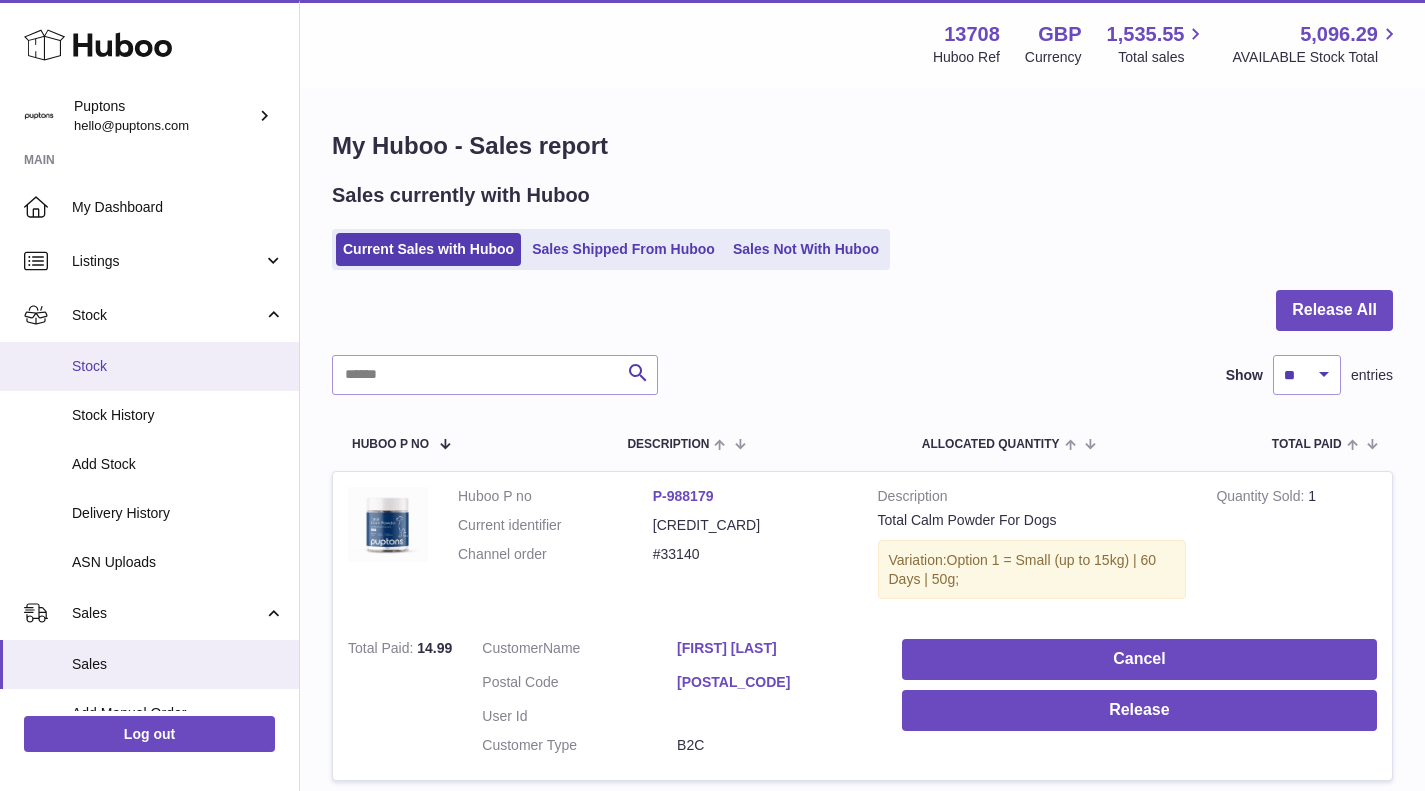 click on "Stock" at bounding box center (178, 366) 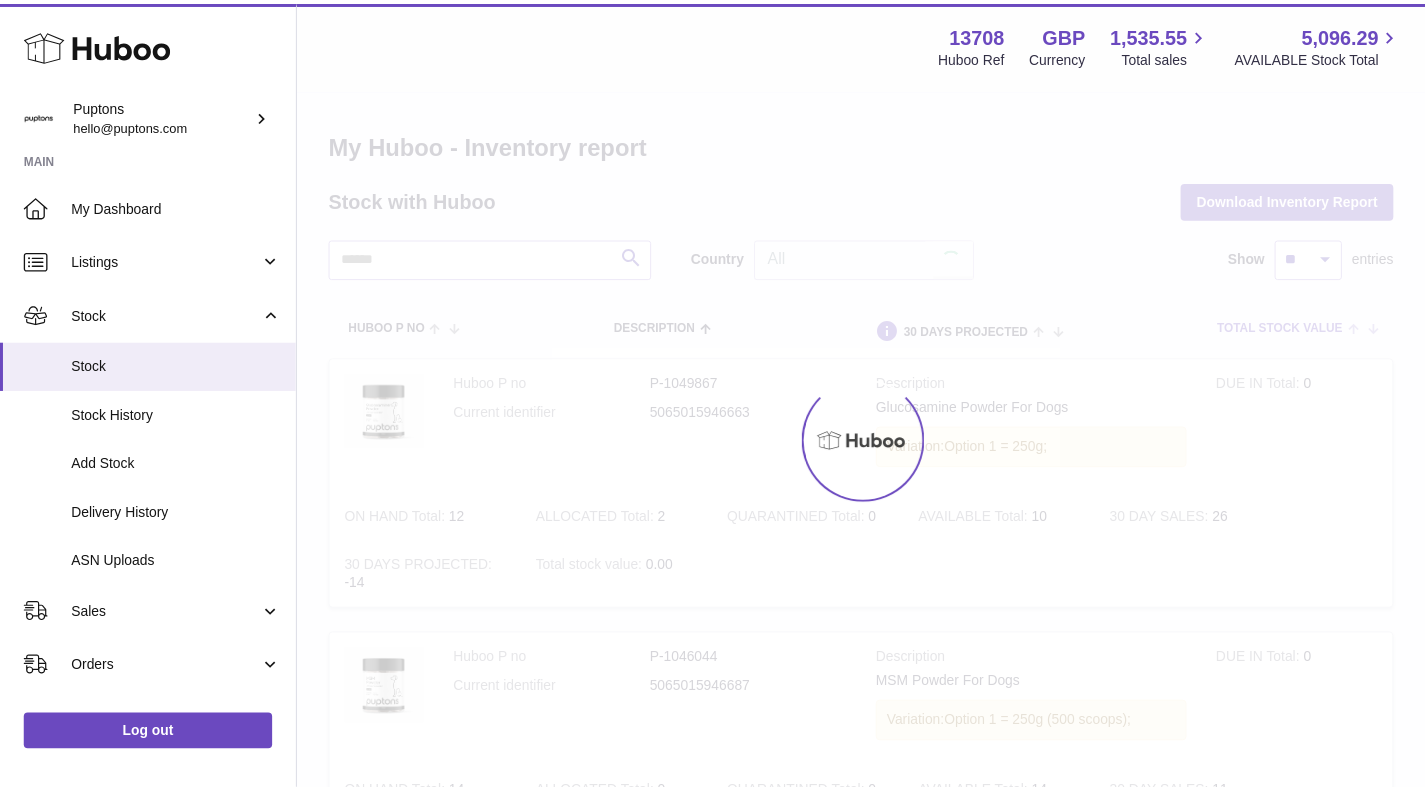 scroll, scrollTop: 0, scrollLeft: 0, axis: both 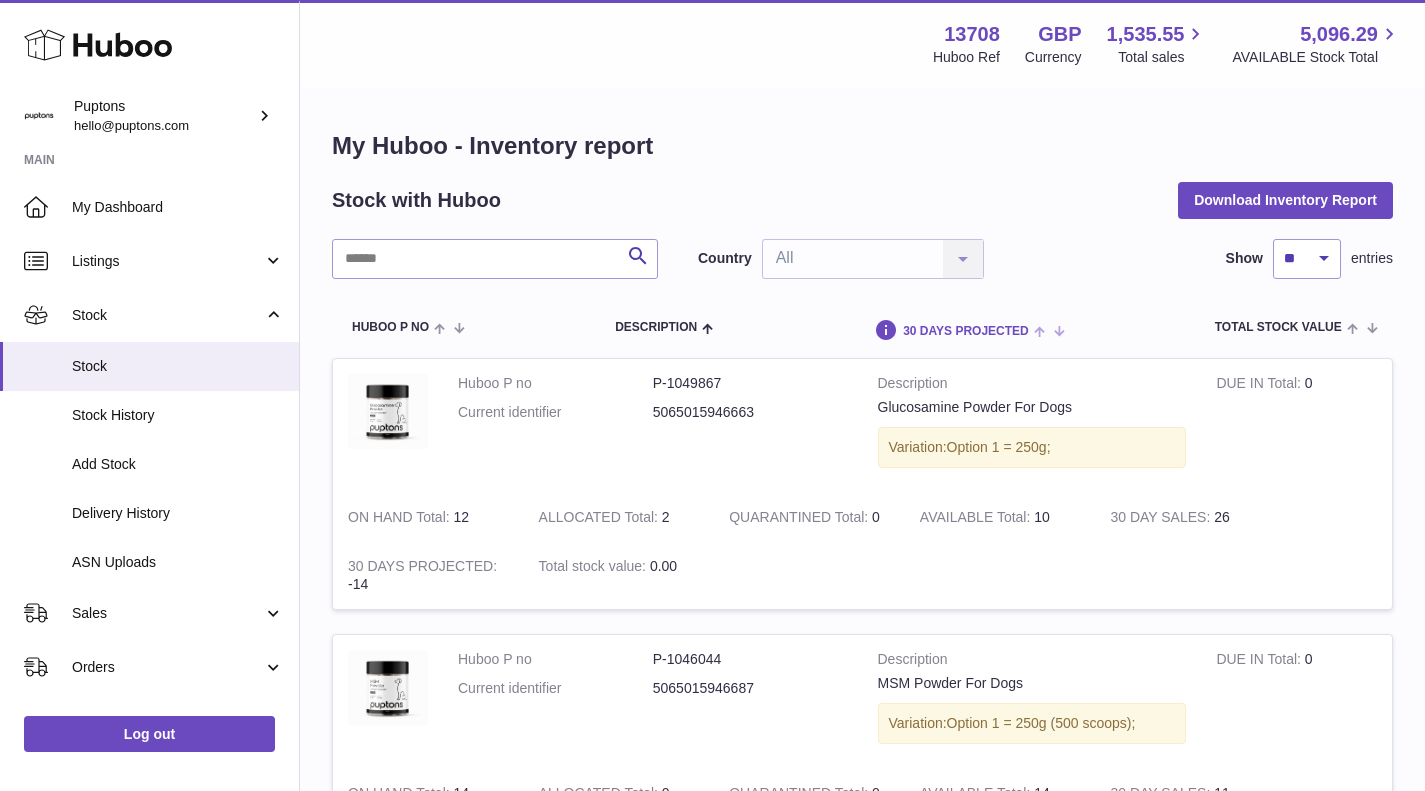 click on "30 DAYS PROJECTED" at bounding box center [966, 331] 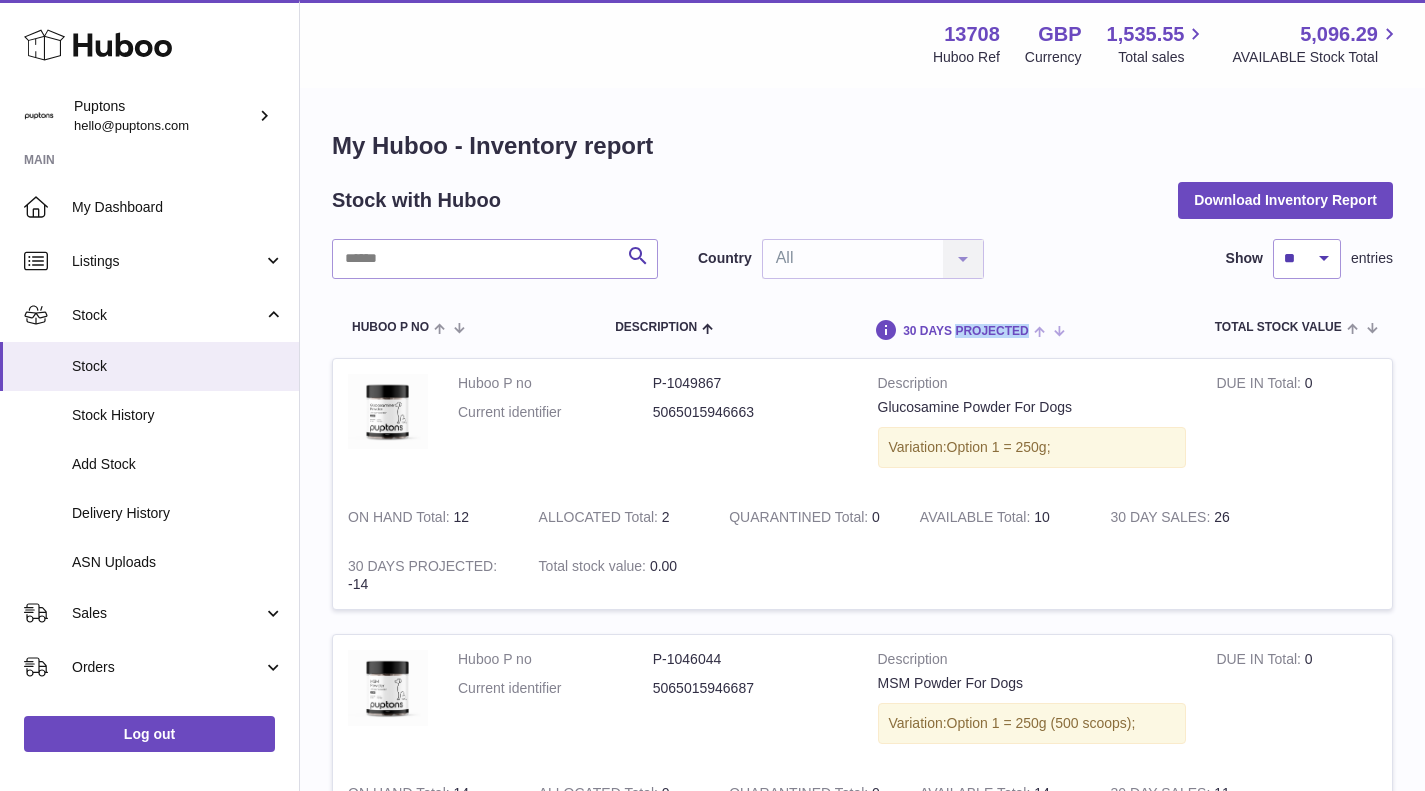 click on "30 DAYS PROJECTED" at bounding box center [966, 331] 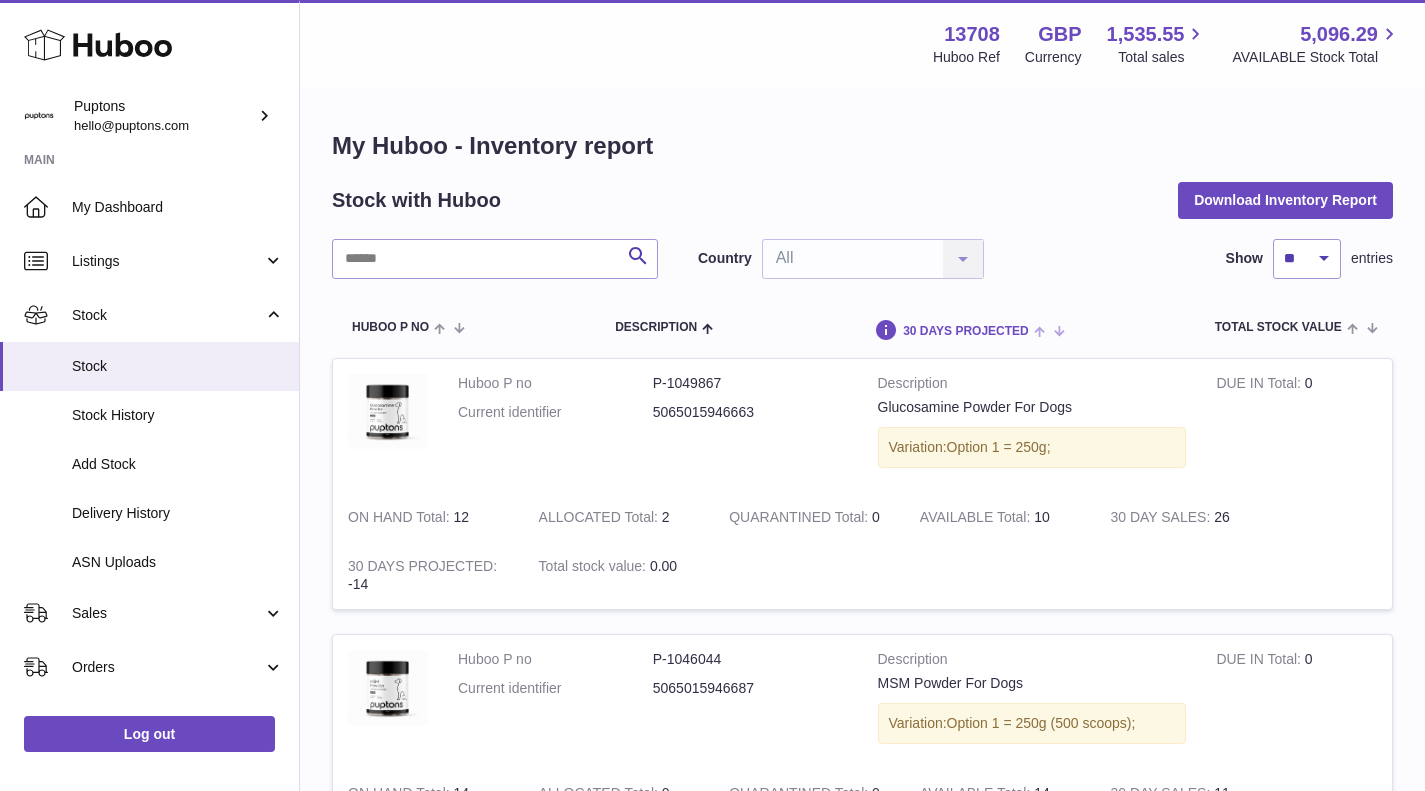 click at bounding box center (1044, 330) 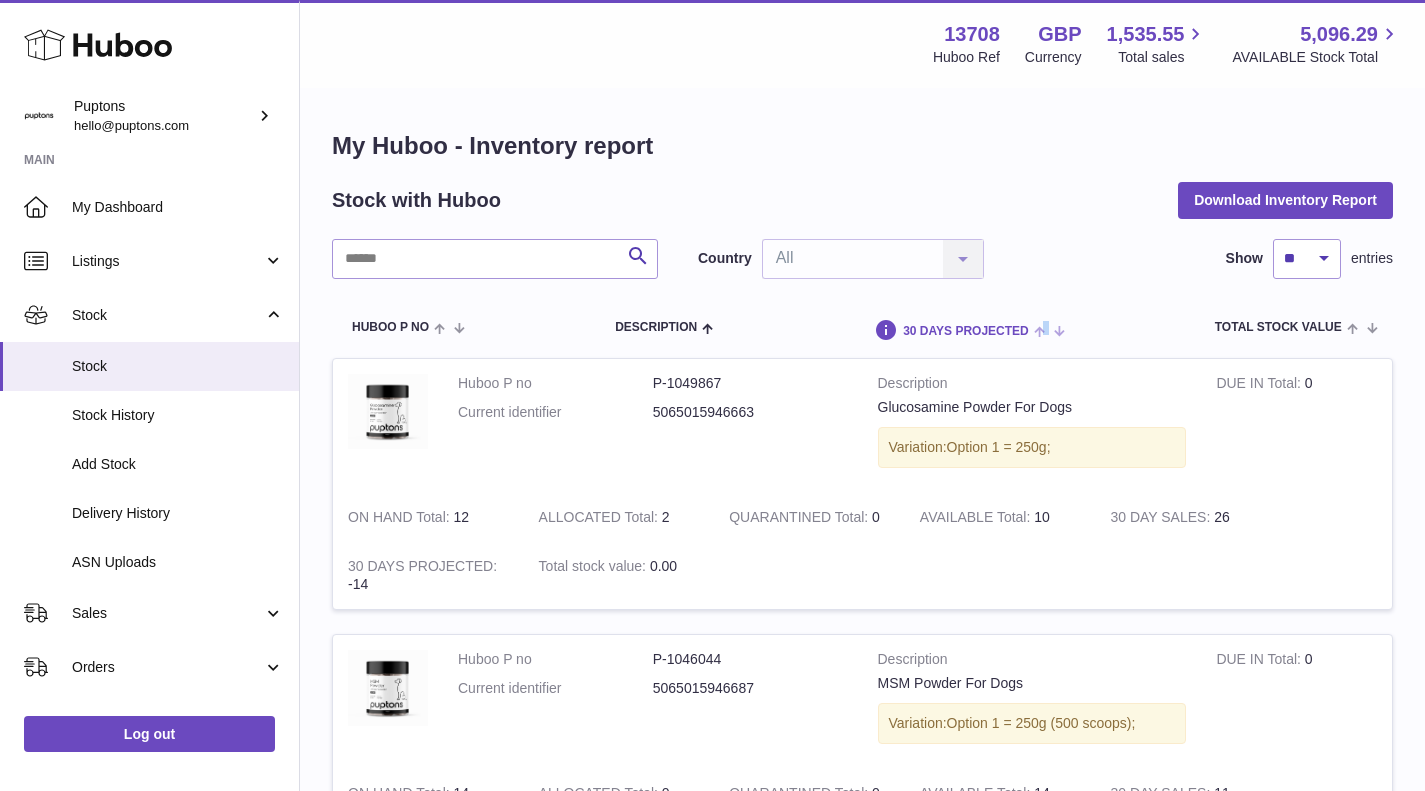 click at bounding box center (1044, 330) 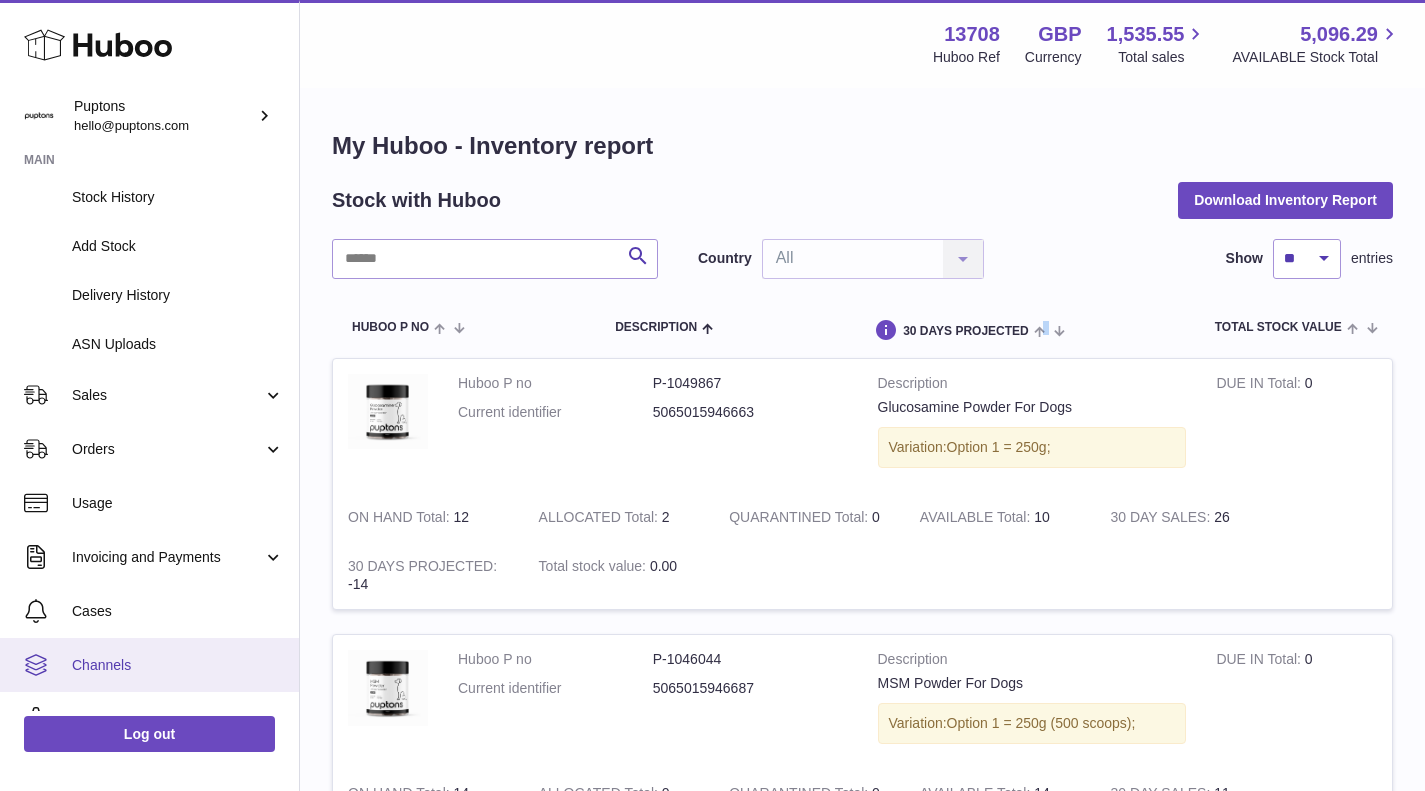 scroll, scrollTop: 307, scrollLeft: 0, axis: vertical 